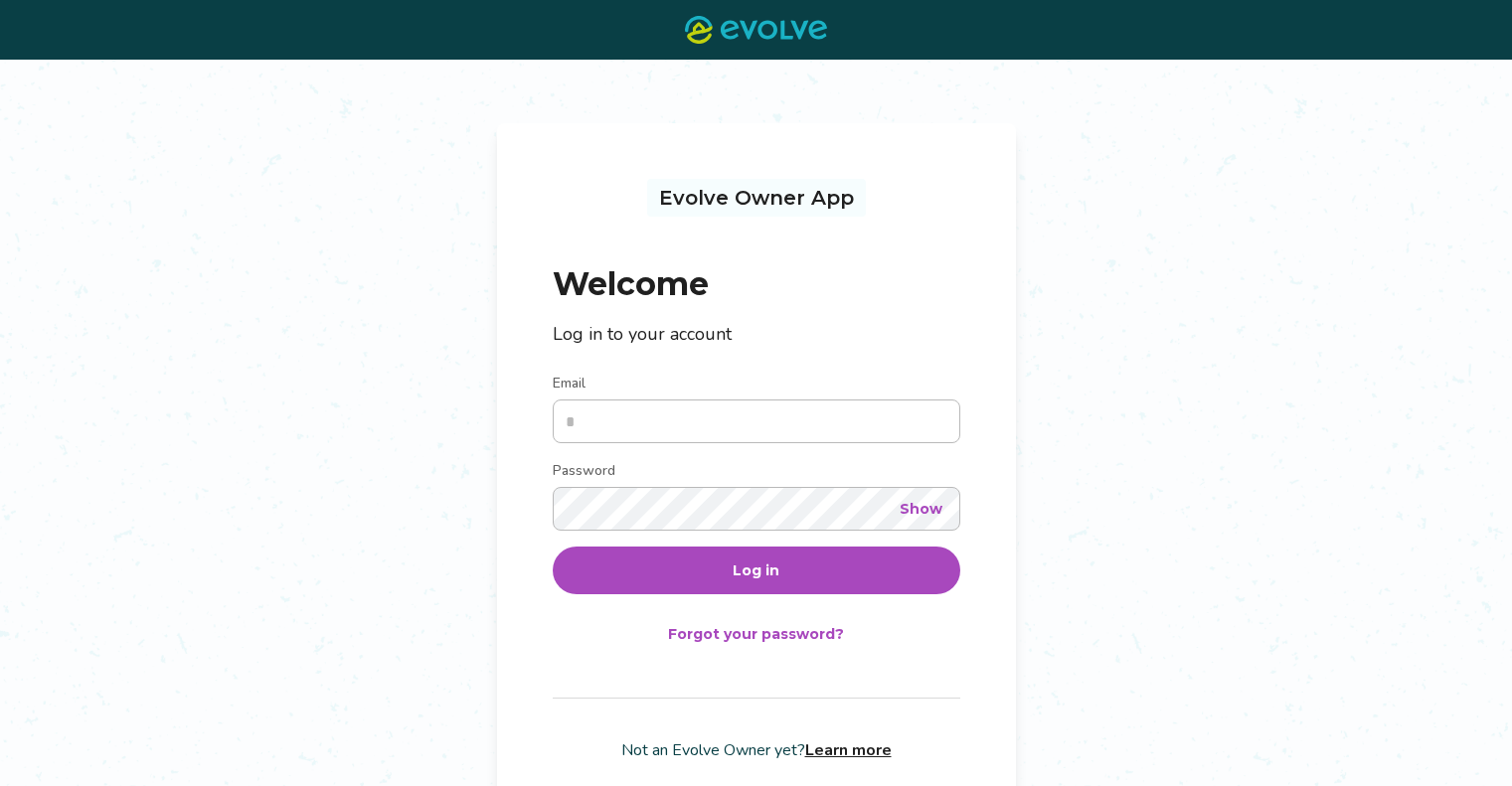 scroll, scrollTop: 0, scrollLeft: 0, axis: both 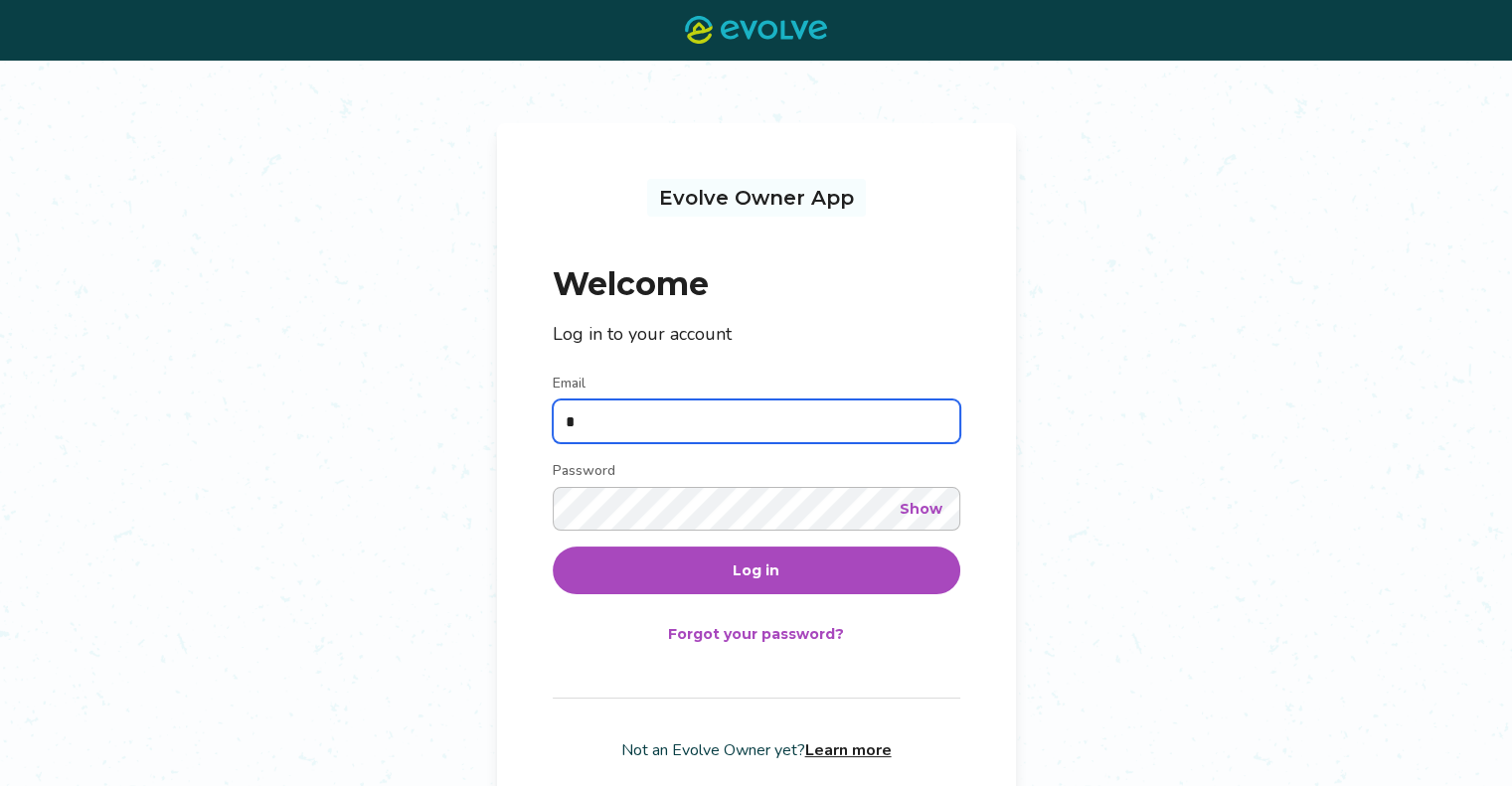 type on "**********" 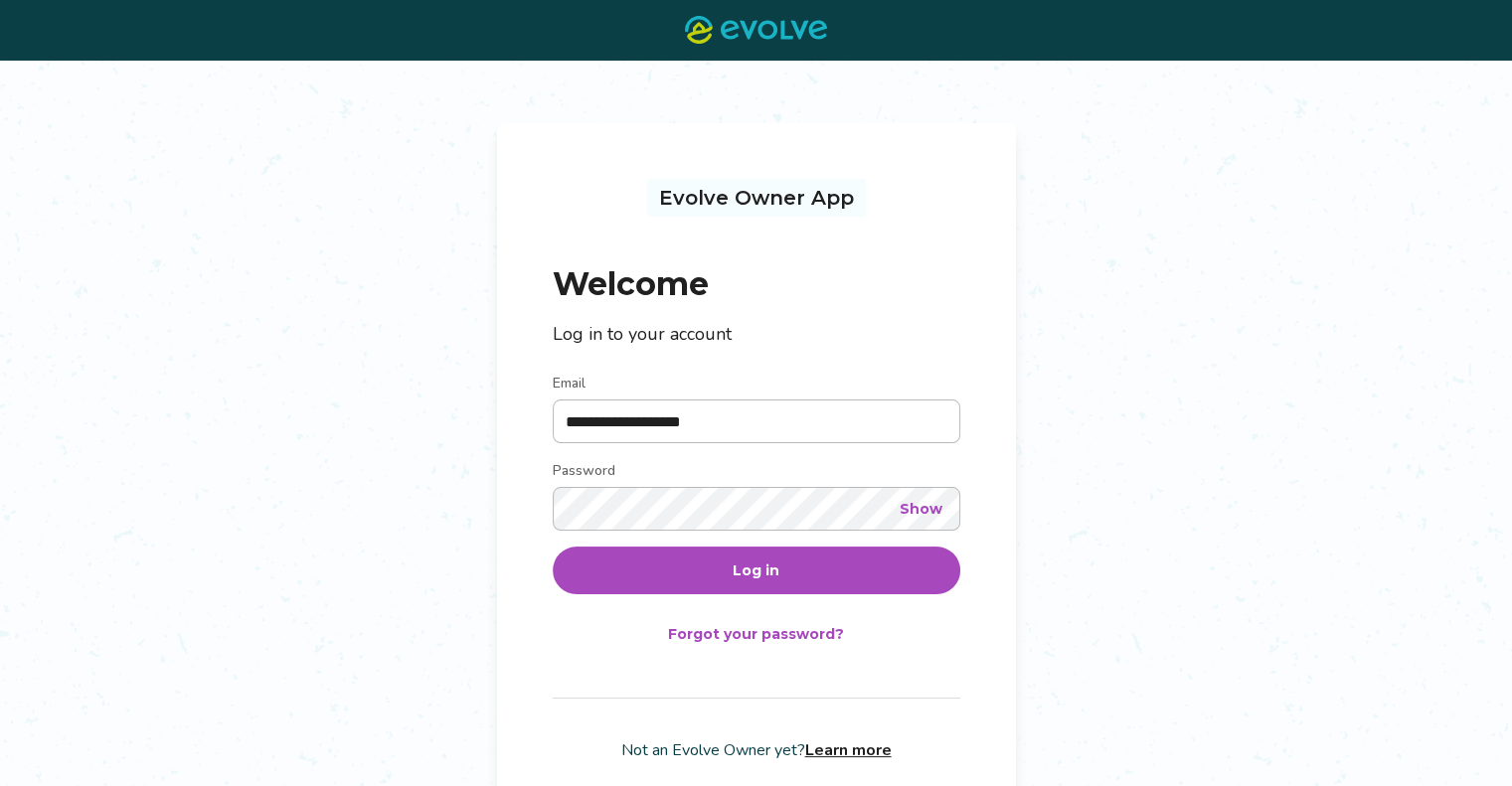 click on "Log in" at bounding box center [756, 570] 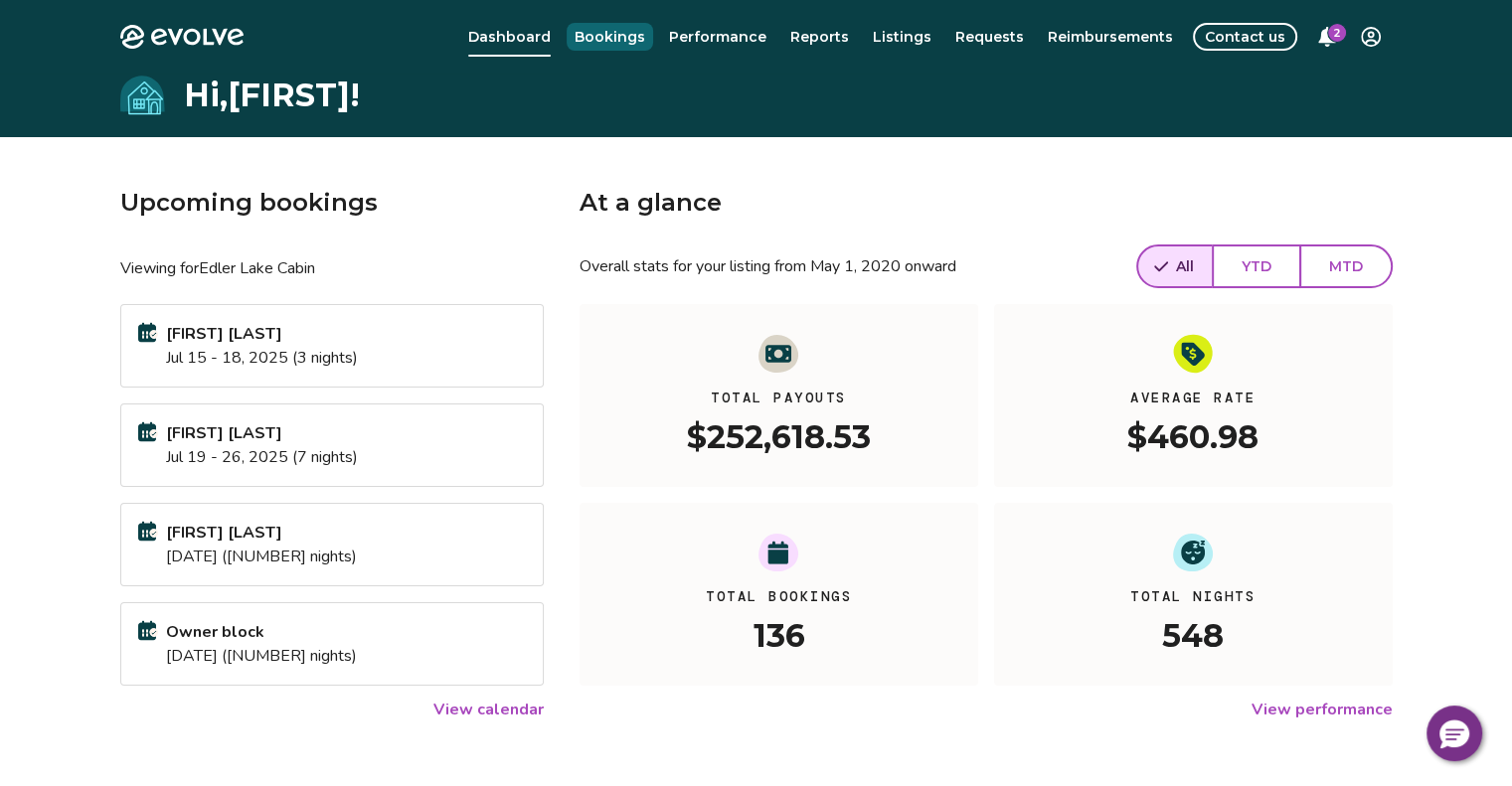 click on "Bookings" at bounding box center [609, 37] 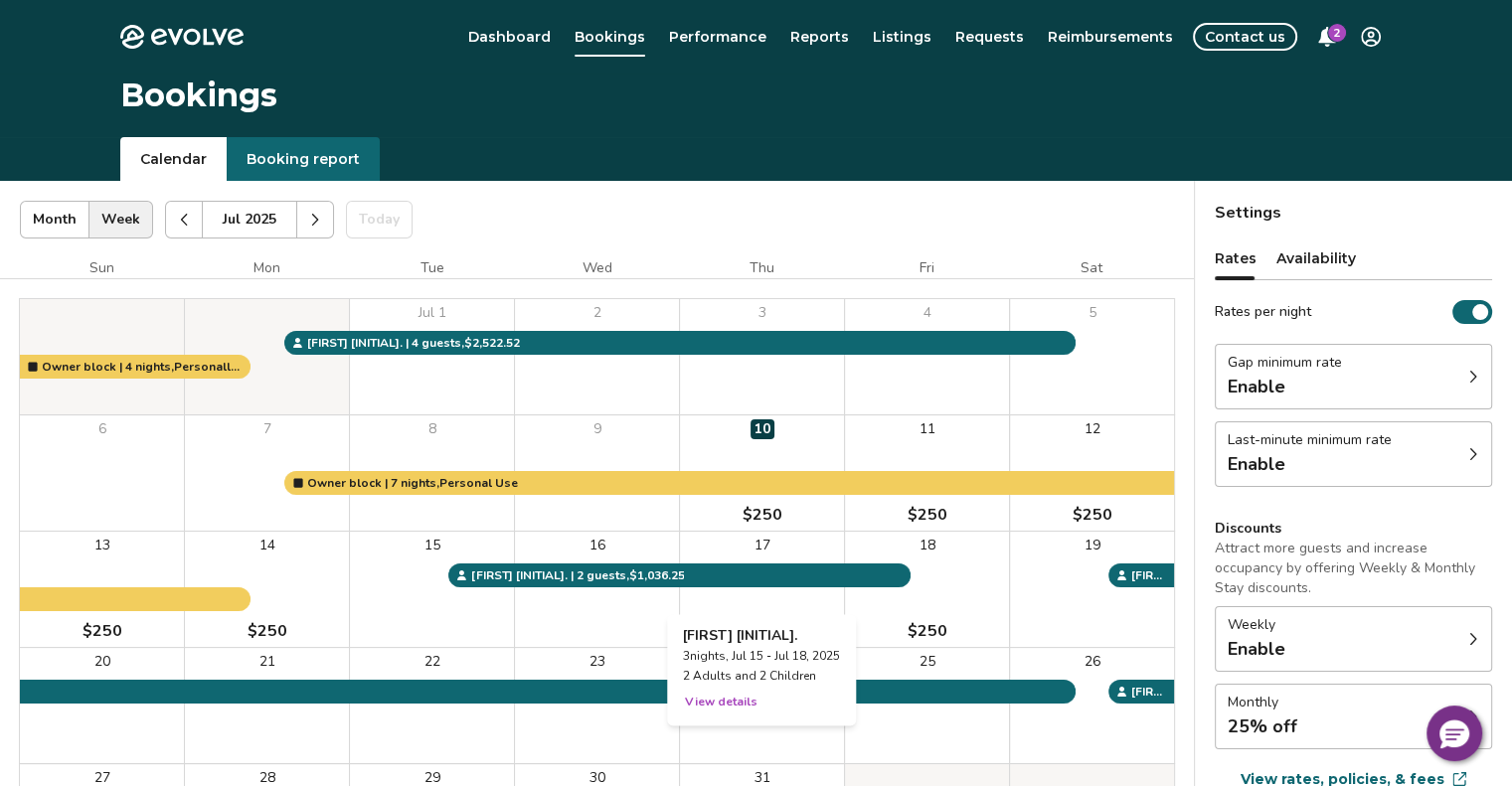 click on "View details" at bounding box center [721, 702] 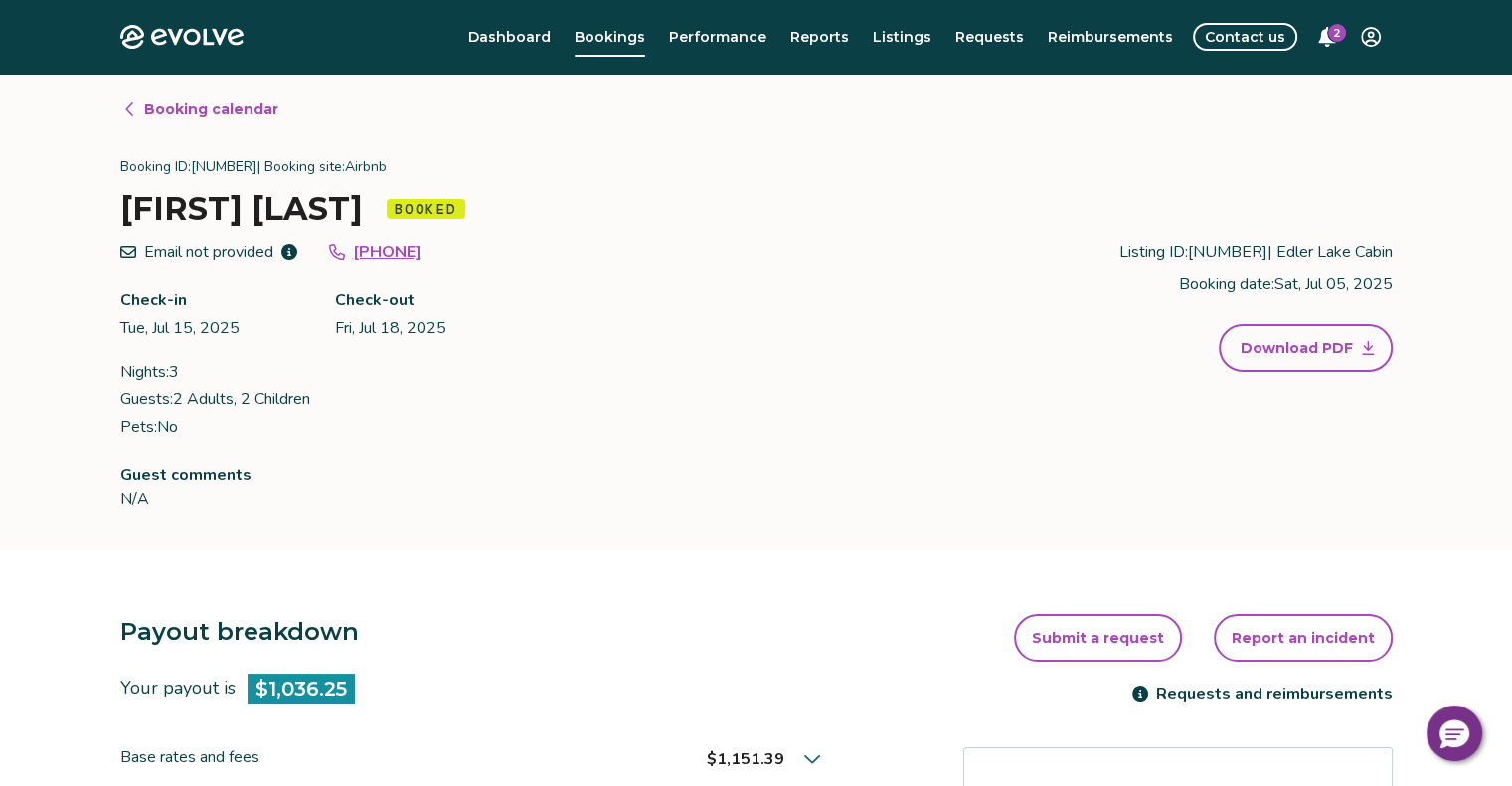 click on "Booking calendar" at bounding box center [211, 109] 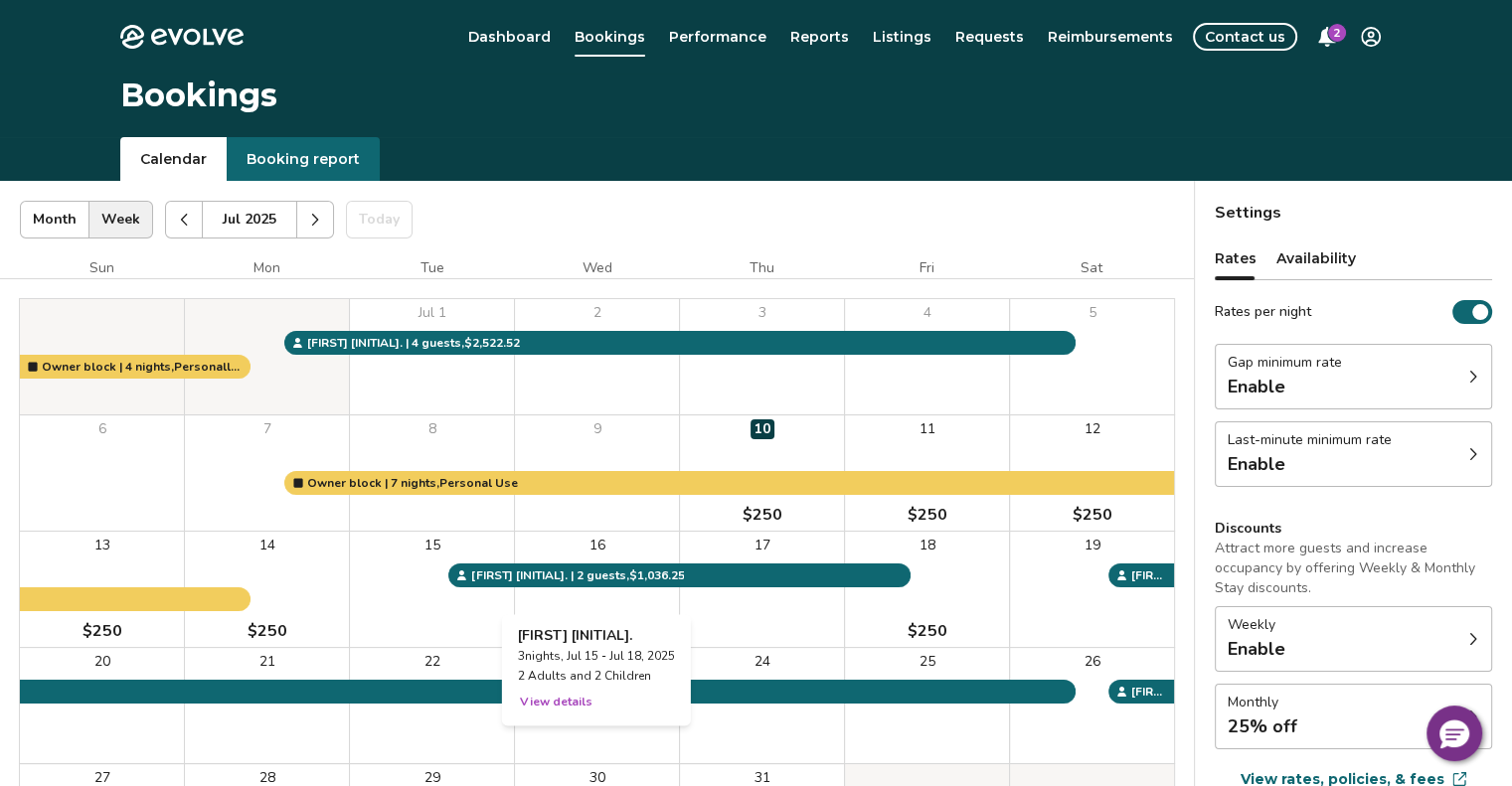 click on "16" at bounding box center [596, 589] 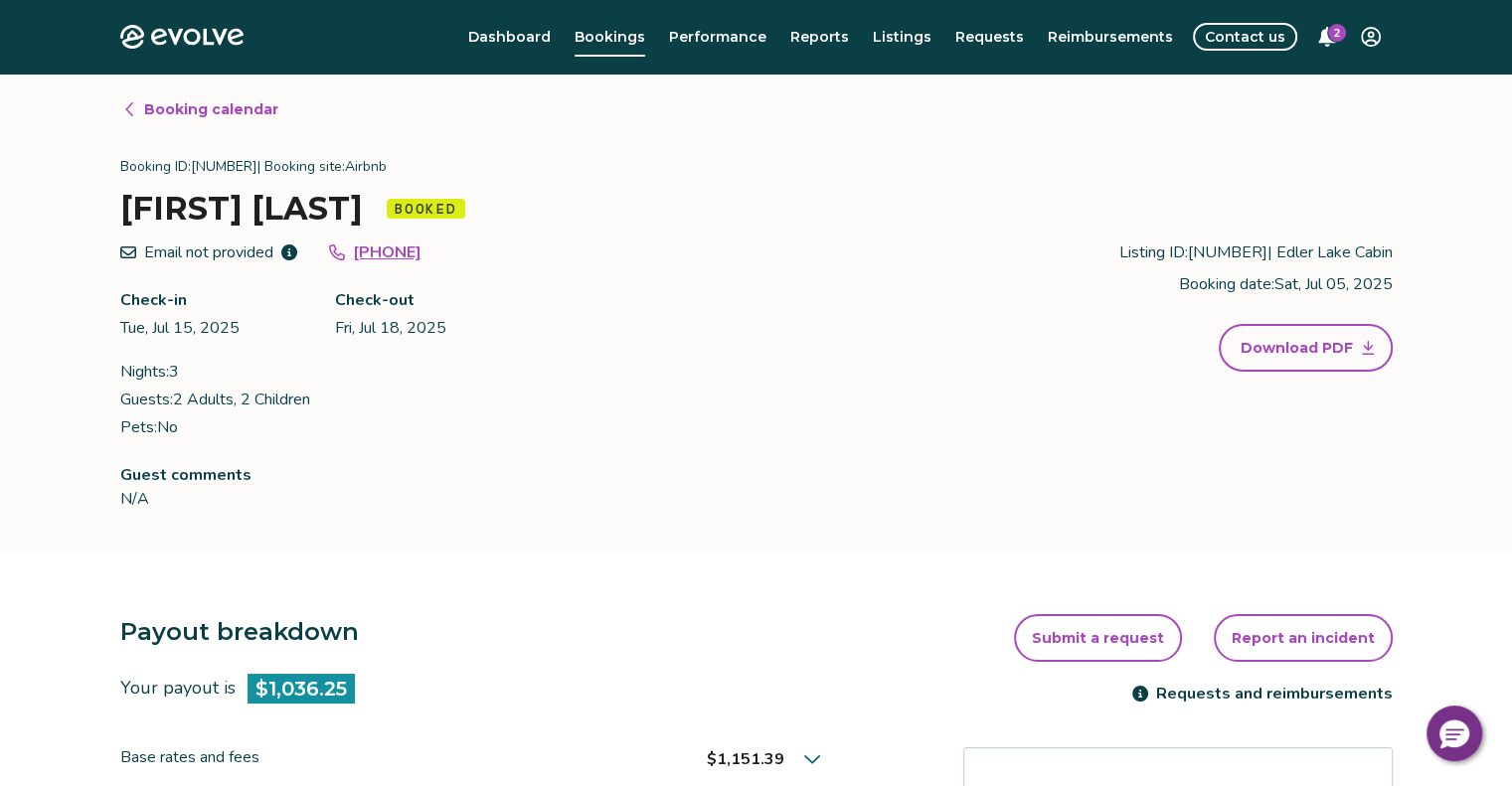 click on "Booking calendar" at bounding box center [211, 109] 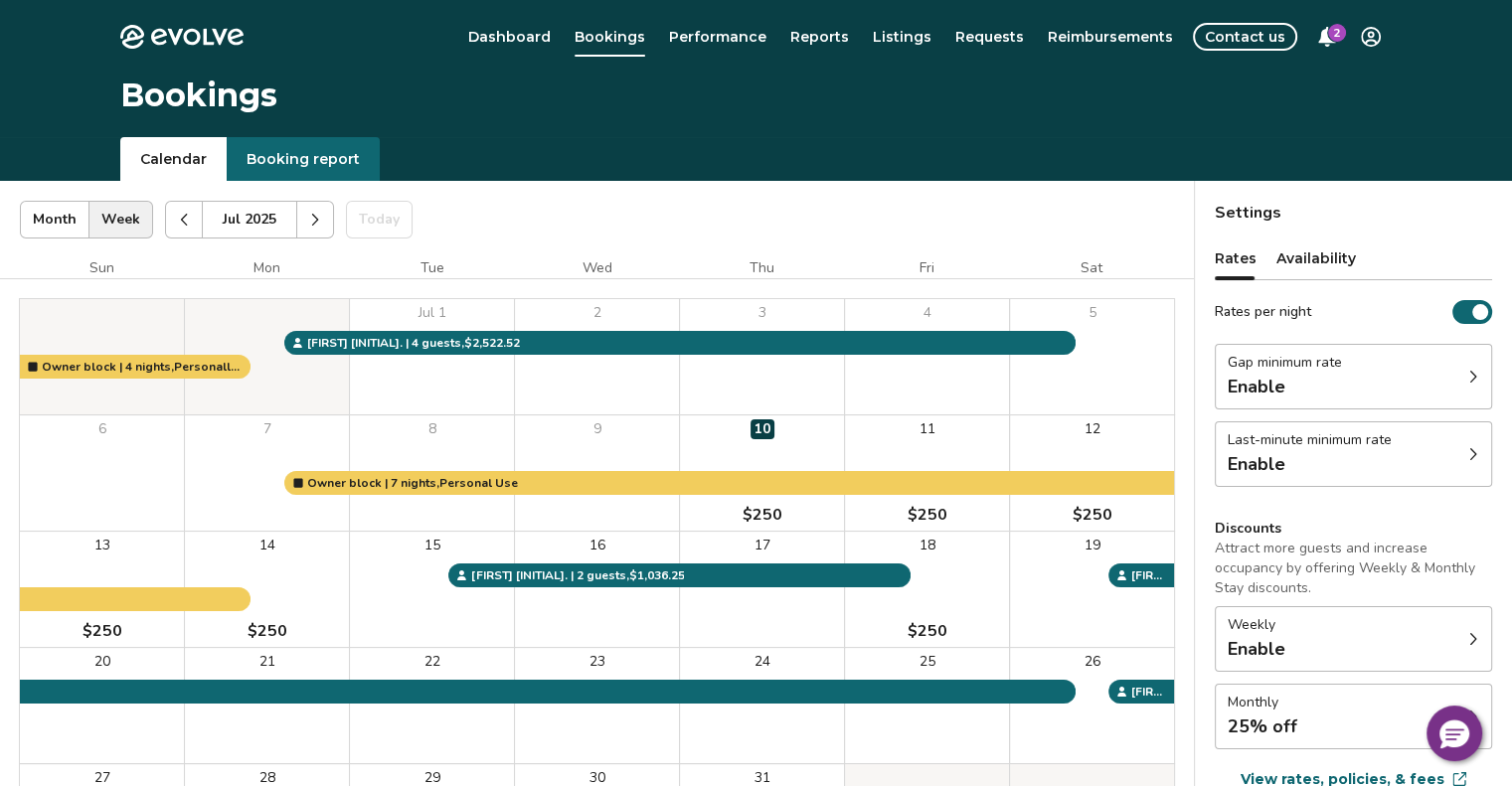 click on "Booking report" at bounding box center (303, 159) 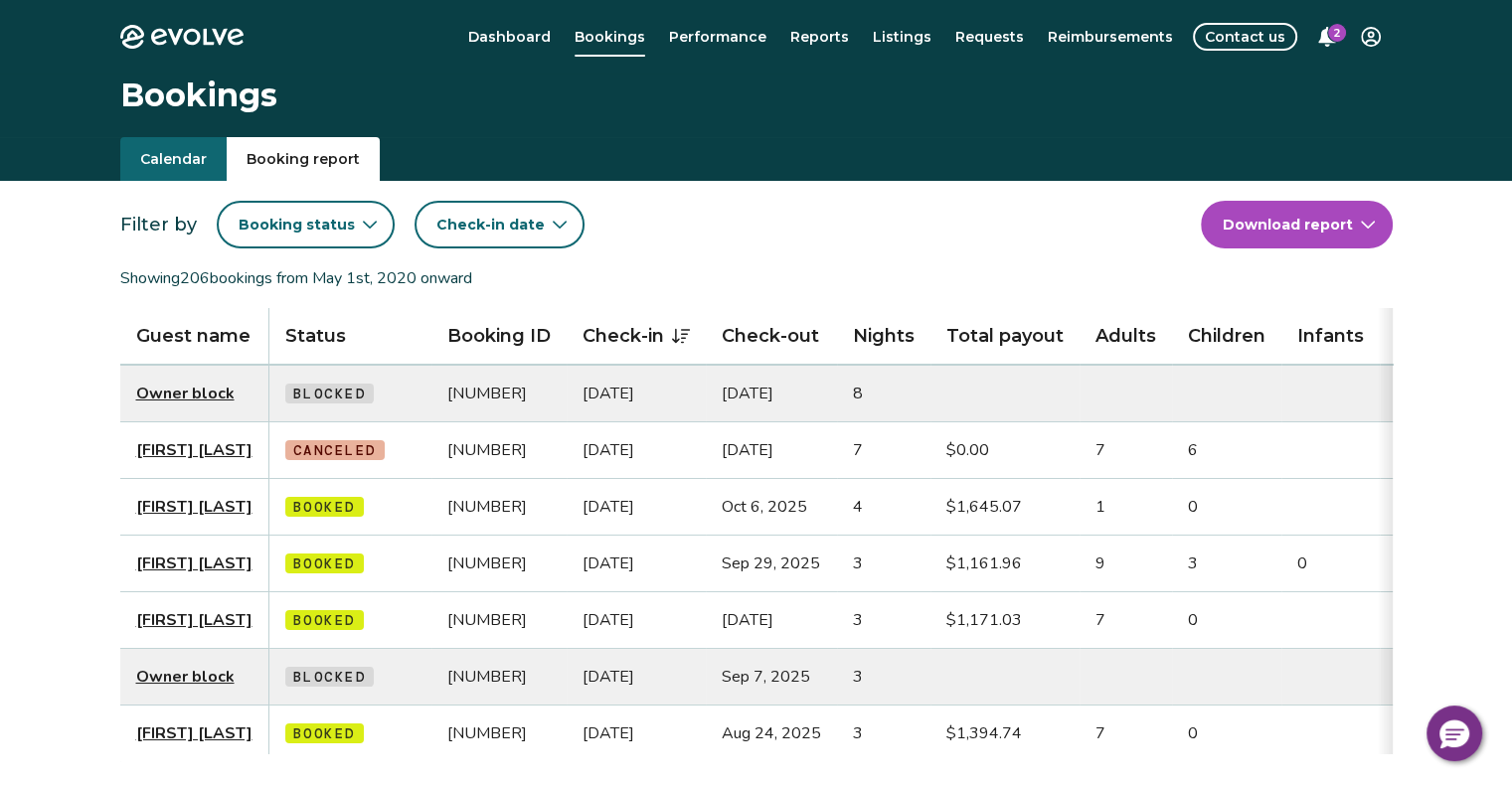 click 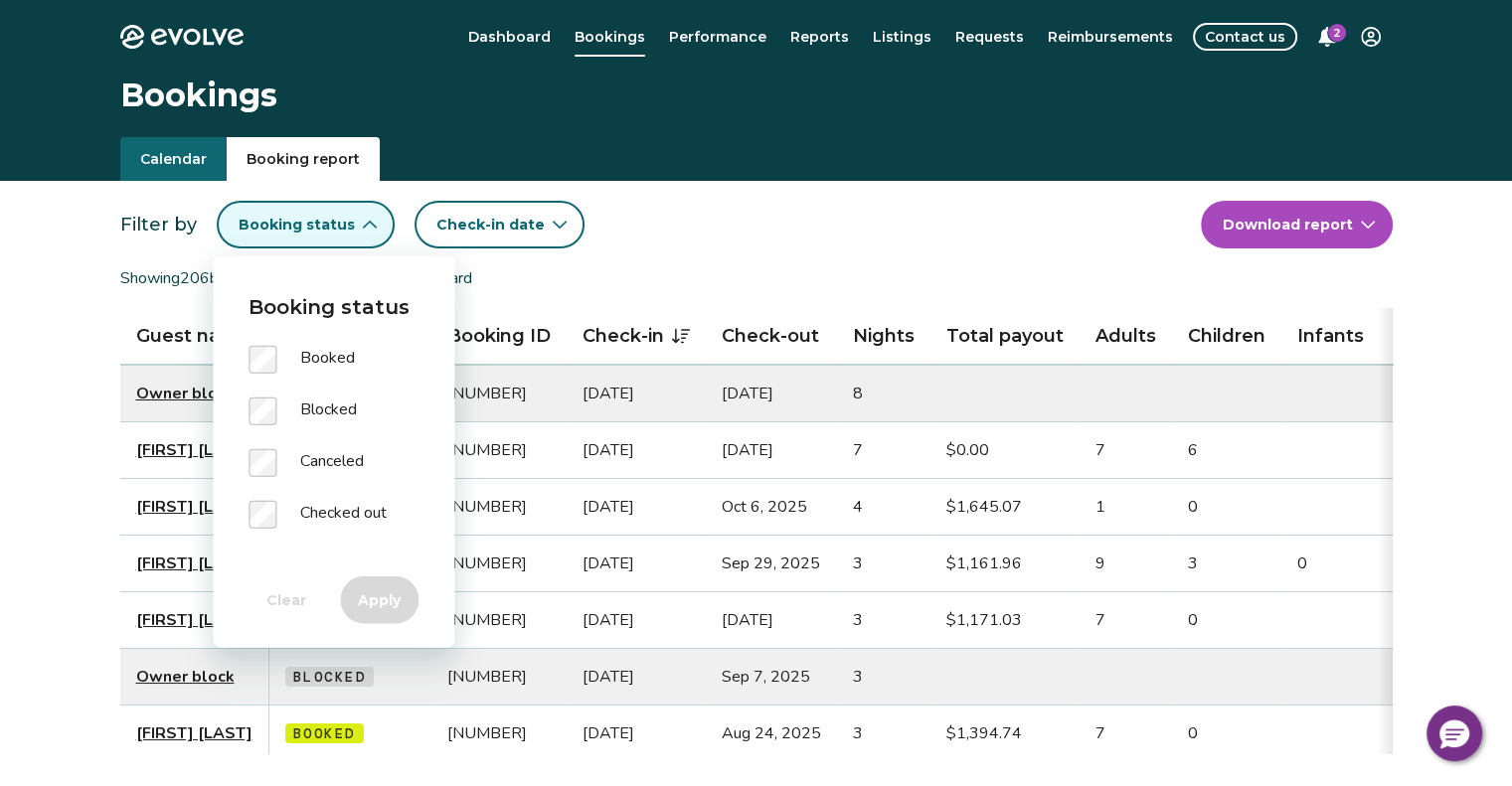 click on "Showing  206  bookings    from [DATE] onward" at bounding box center [756, 278] 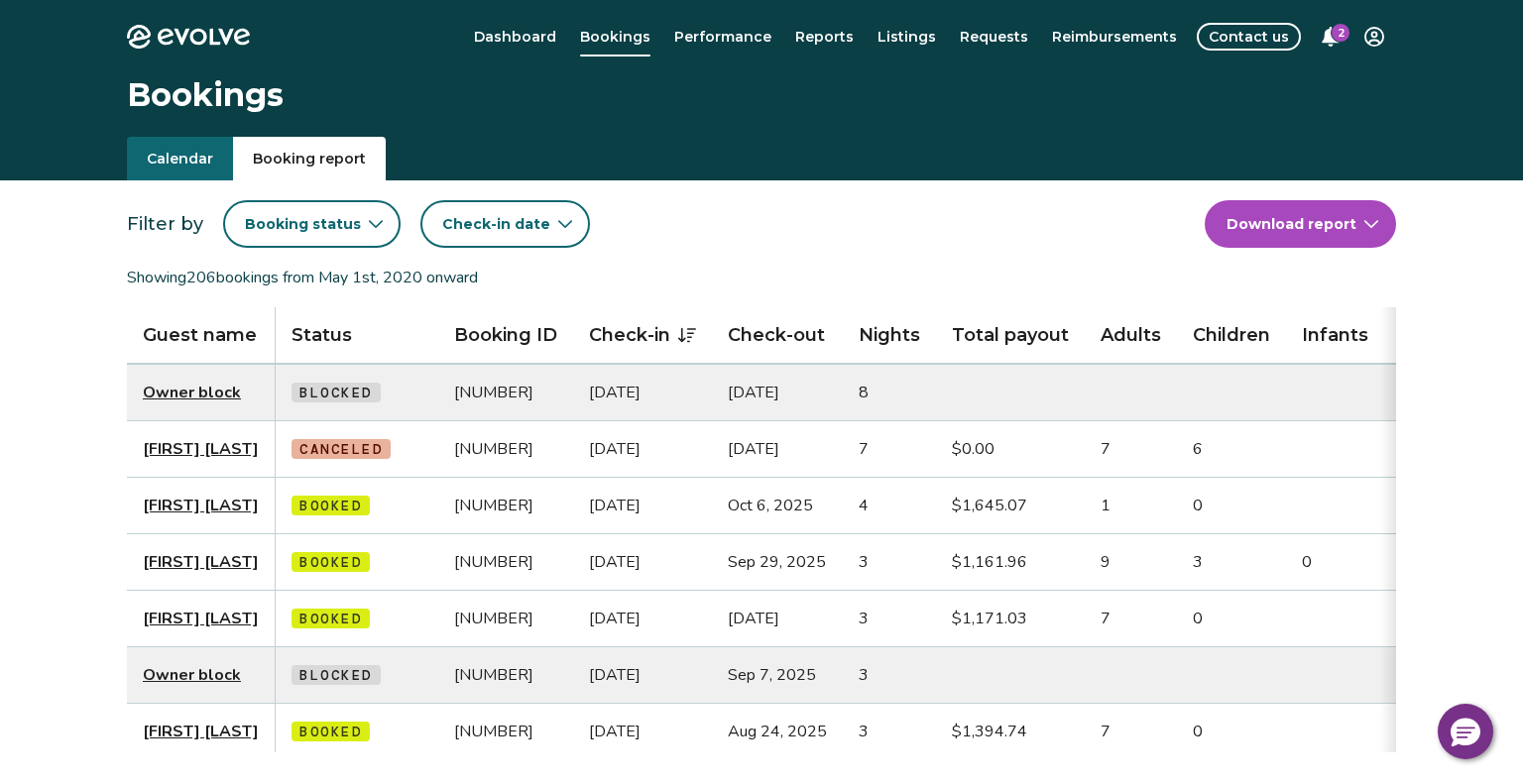 click on "Evolve Dashboard Bookings Performance Reports Listings Requests Reimbursements Contact us 2 Bookings Calendar Booking report Filter by Booking status Check-in date Download   report Showing  206  bookings    from [DATE] onward Guest name Status Booking ID Check-in Check-out Nights Total payout Adults Children Infants Pets Listing Guest email Guest phone Date booked Booking site Owner block Blocked [NUMBER] [DATE] [DATE] 8 Edler Lake Cabin [DATE] [FIRST] [LAST] Canceled [NUMBER] [DATE] [DATE] 7 $0.00 7 6 No Edler Lake Cabin [EMAIL] [PHONE] [DATE] Booking.com [FIRST] [LAST] Booked [NUMBER] [DATE] [DATE] 4 $1,645.07 1 0 No Edler Lake Cabin [EMAIL] [PHONE] [DATE] VRBO [FIRST] [LAST] Booked [NUMBER] [DATE] [DATE] 3 $1,161.96 9 3 0 No Edler Lake Cabin [PHONE] [DATE] Airbnb [FIRST] [LAST] Booked [NUMBER] [DATE] [DATE] 3 $1,171.03 7 0 No Edler Lake Cabin [EMAIL]" at bounding box center (762, 880) 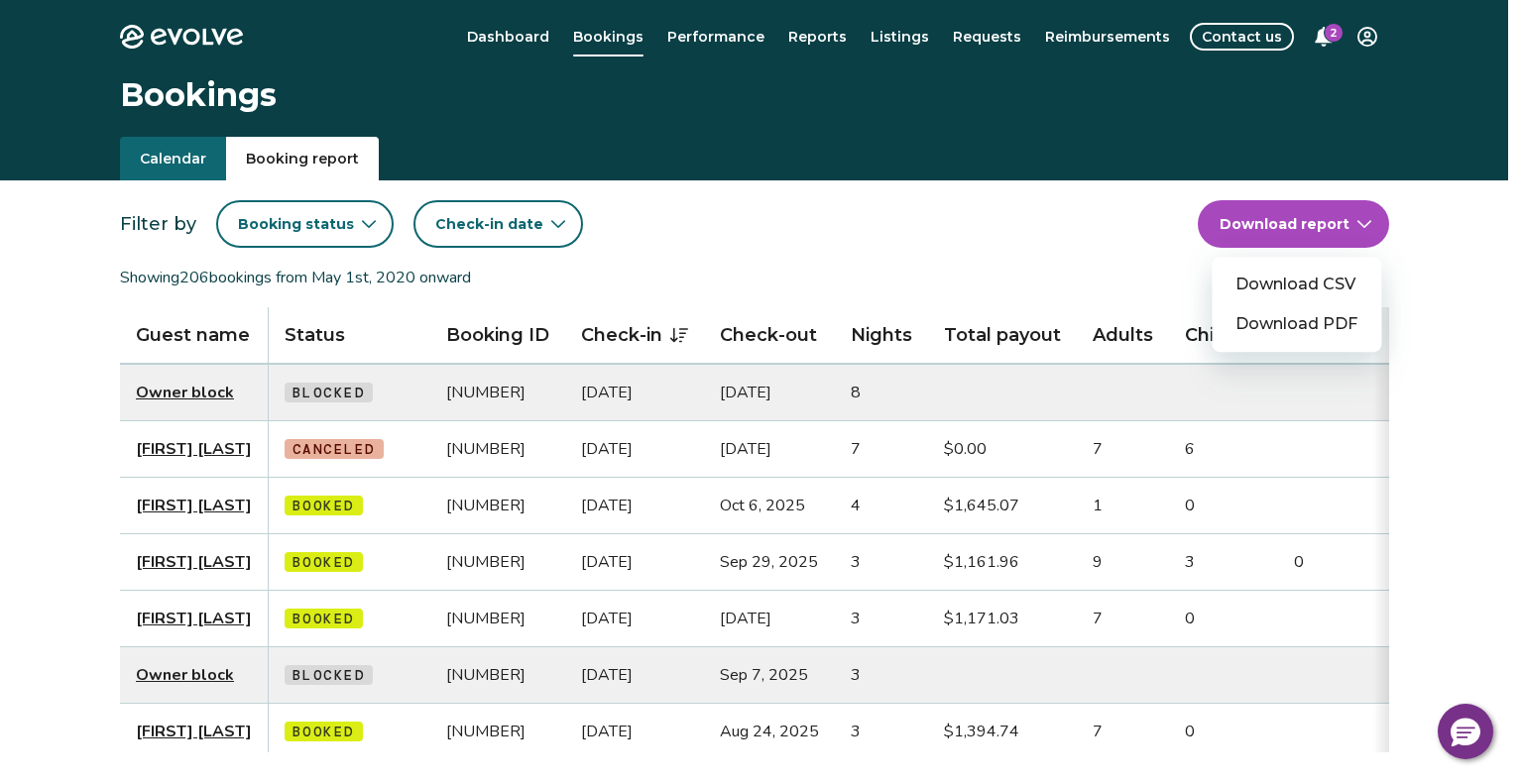 click on "Download CSV" at bounding box center [1296, 284] 